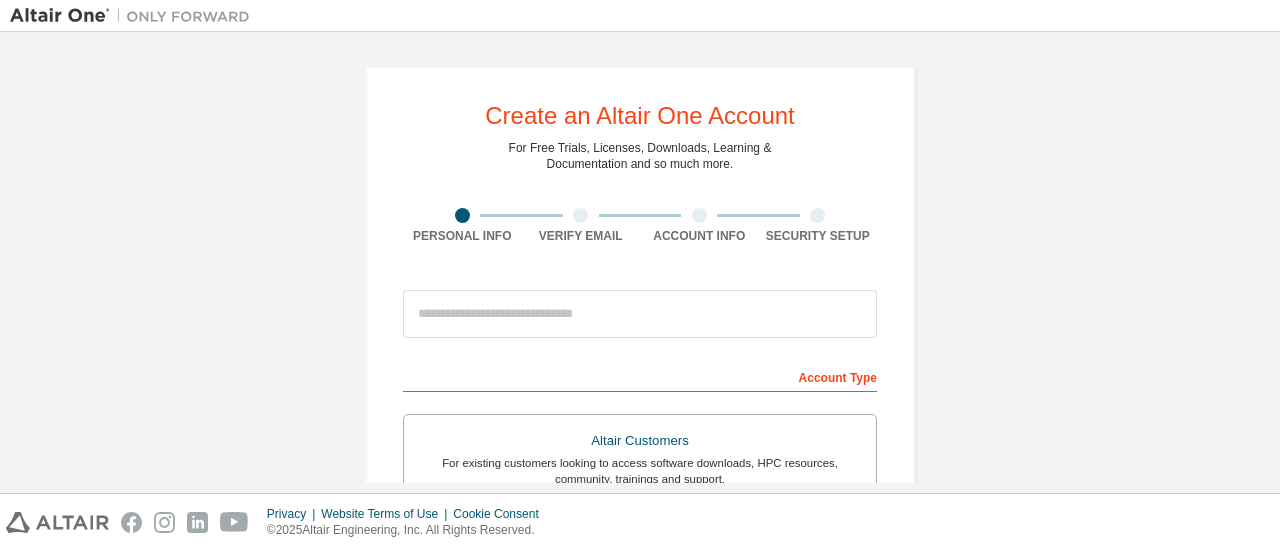 scroll, scrollTop: 0, scrollLeft: 0, axis: both 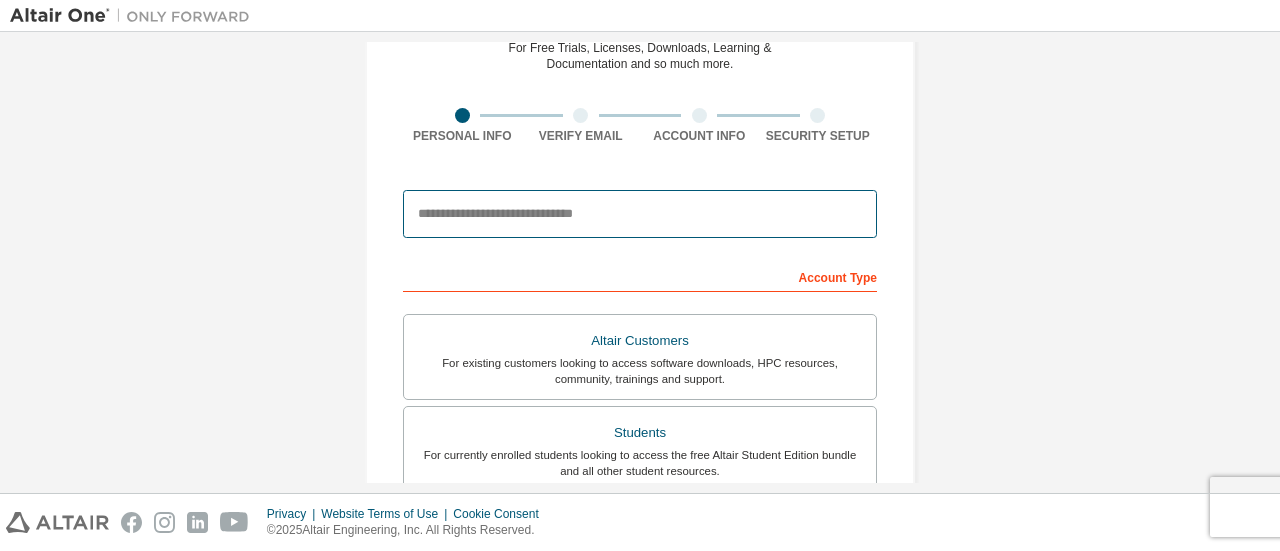 click at bounding box center (640, 214) 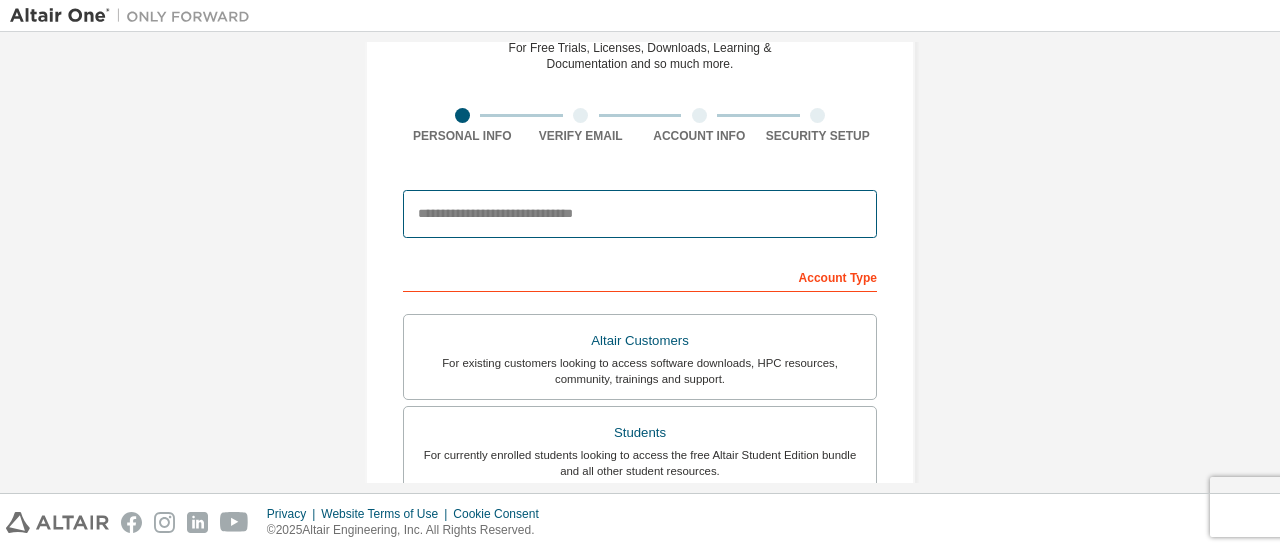 click at bounding box center (640, 214) 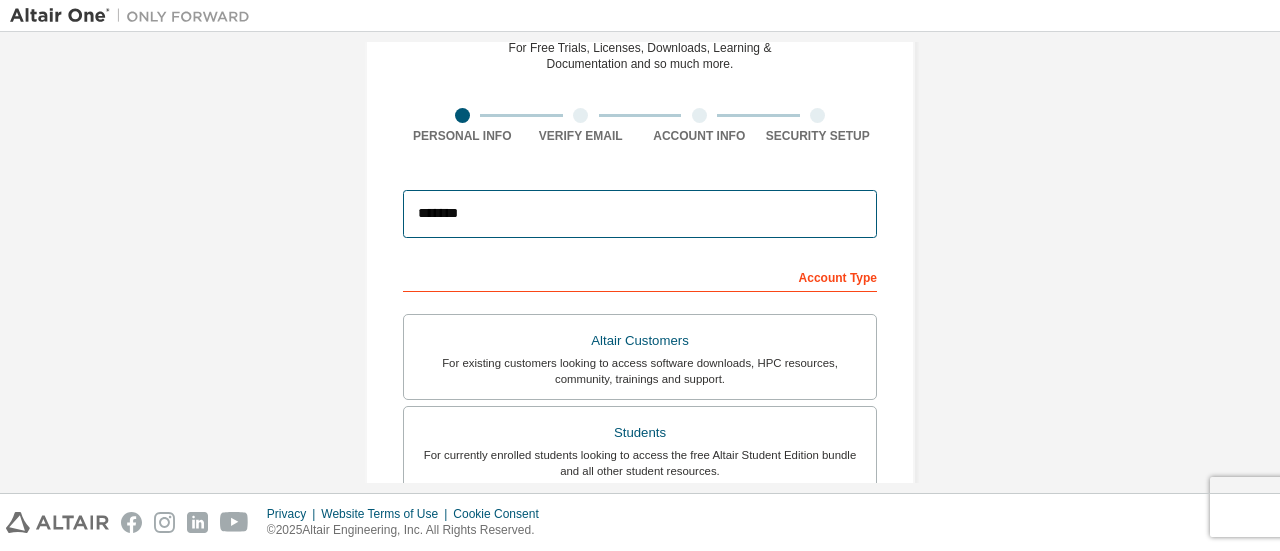 type on "**********" 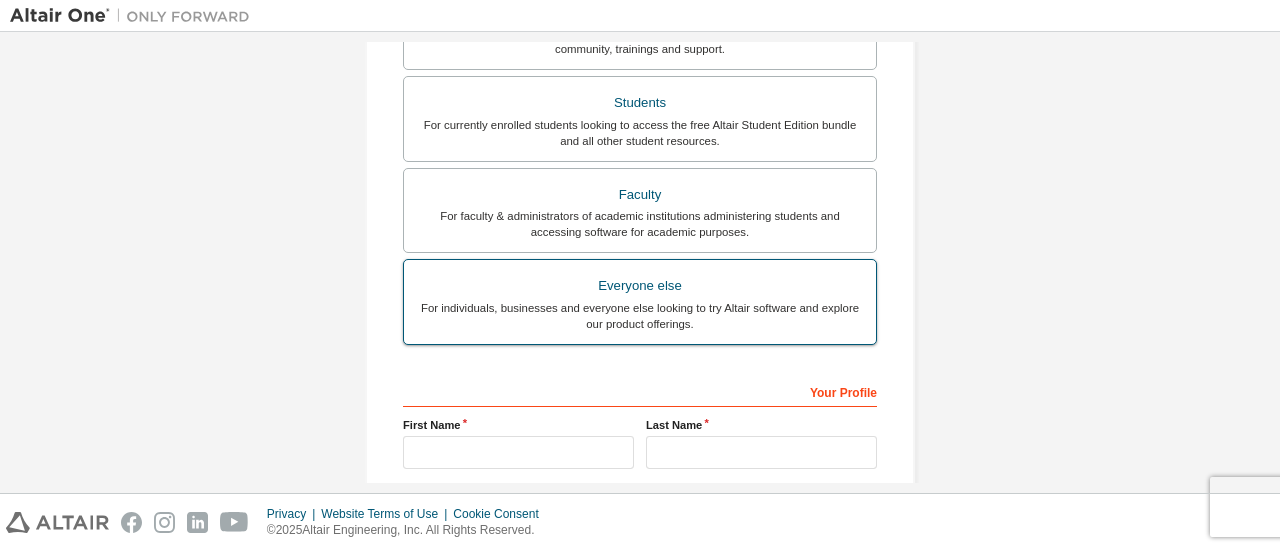 scroll, scrollTop: 400, scrollLeft: 0, axis: vertical 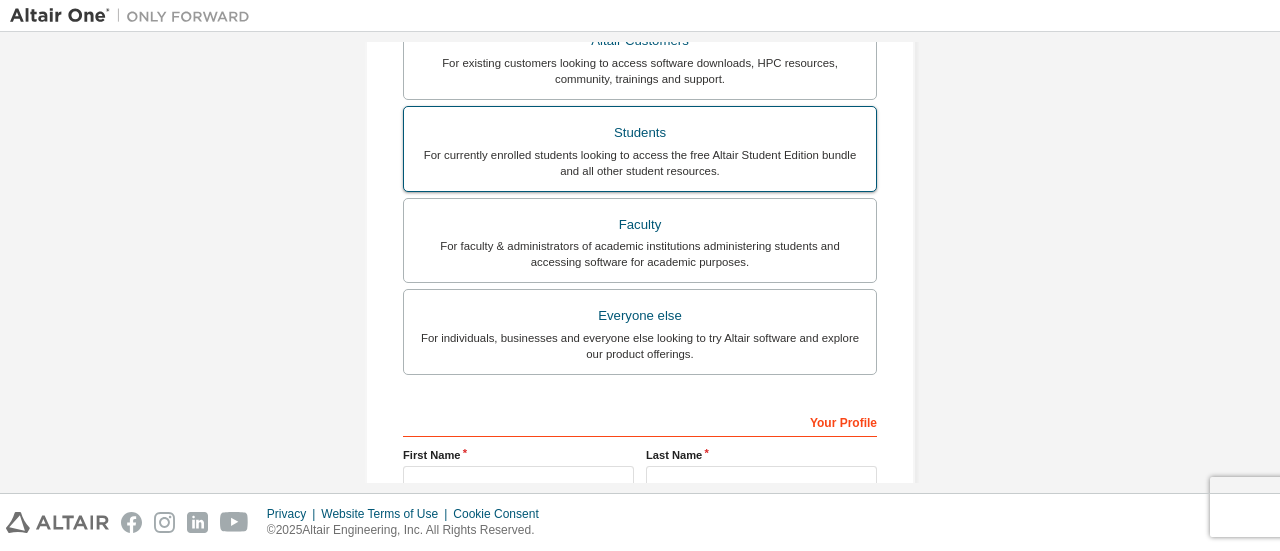click on "For currently enrolled students looking to access the free Altair Student Edition bundle and all other student resources." at bounding box center (640, 163) 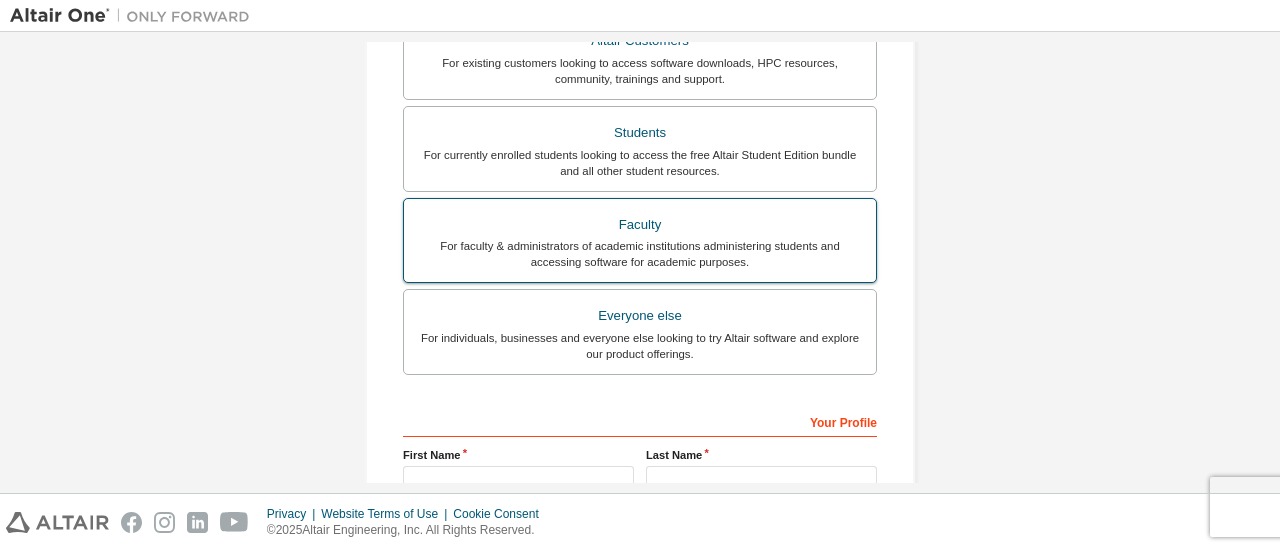 scroll, scrollTop: 500, scrollLeft: 0, axis: vertical 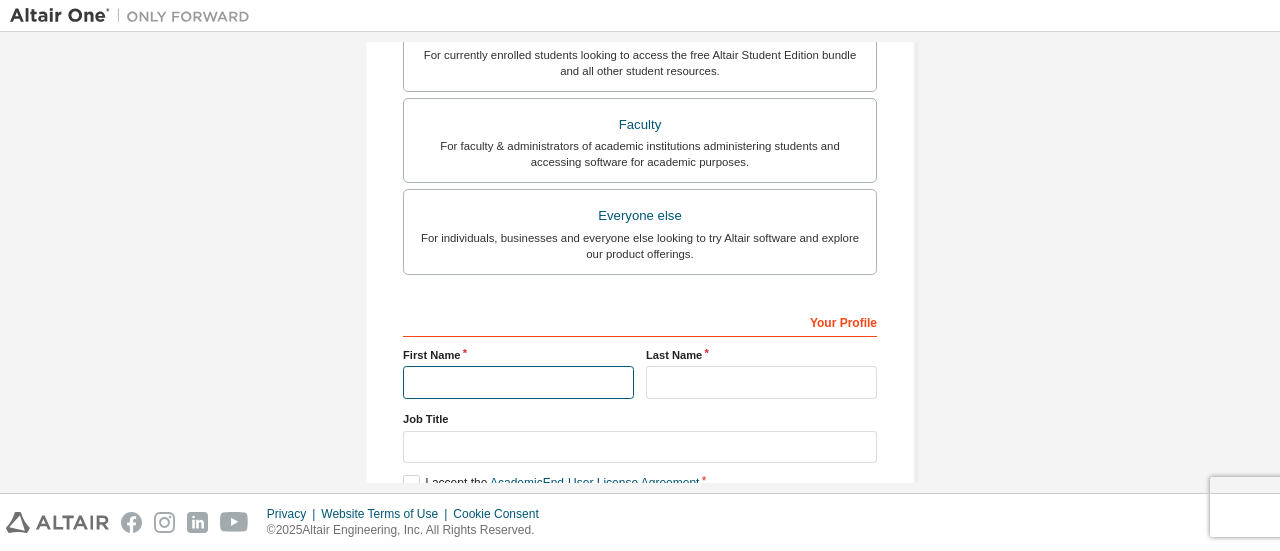 click at bounding box center (518, 382) 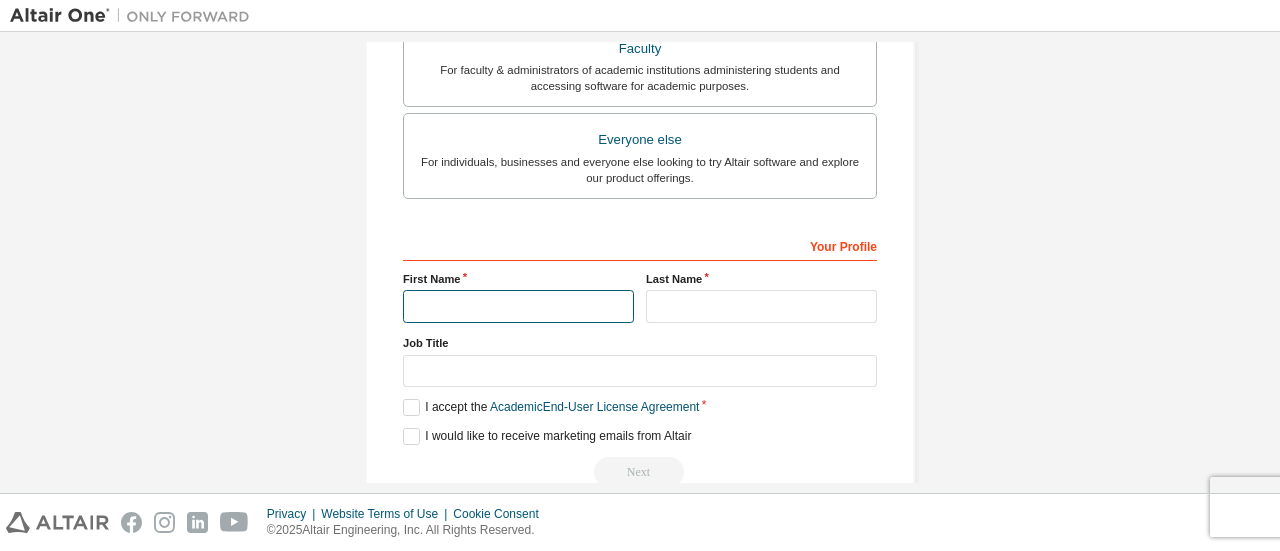 scroll, scrollTop: 600, scrollLeft: 0, axis: vertical 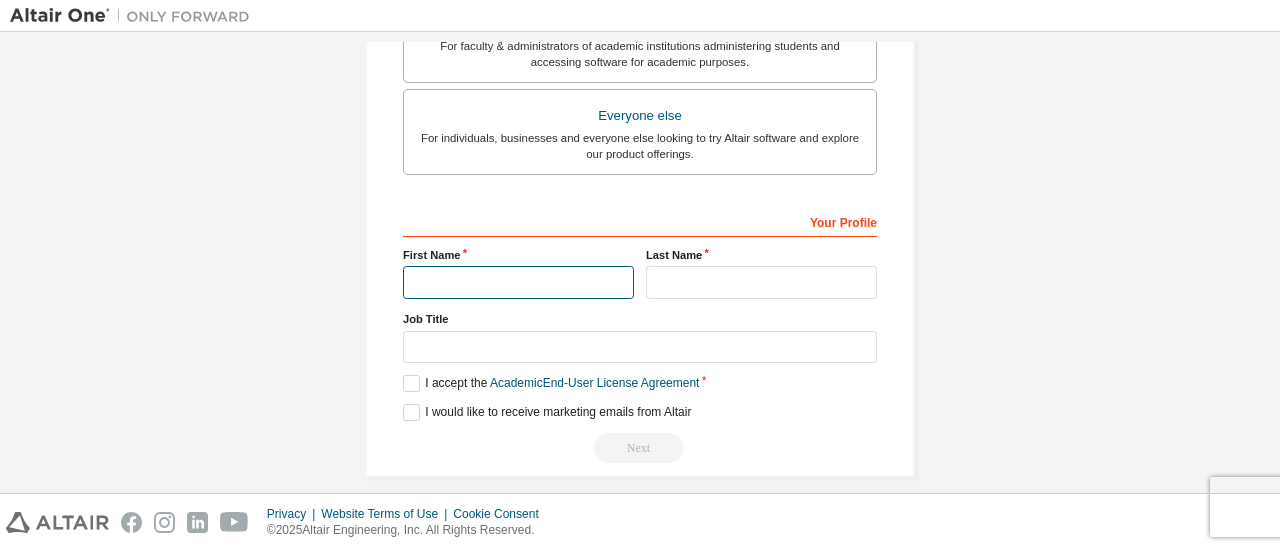 type on "*****" 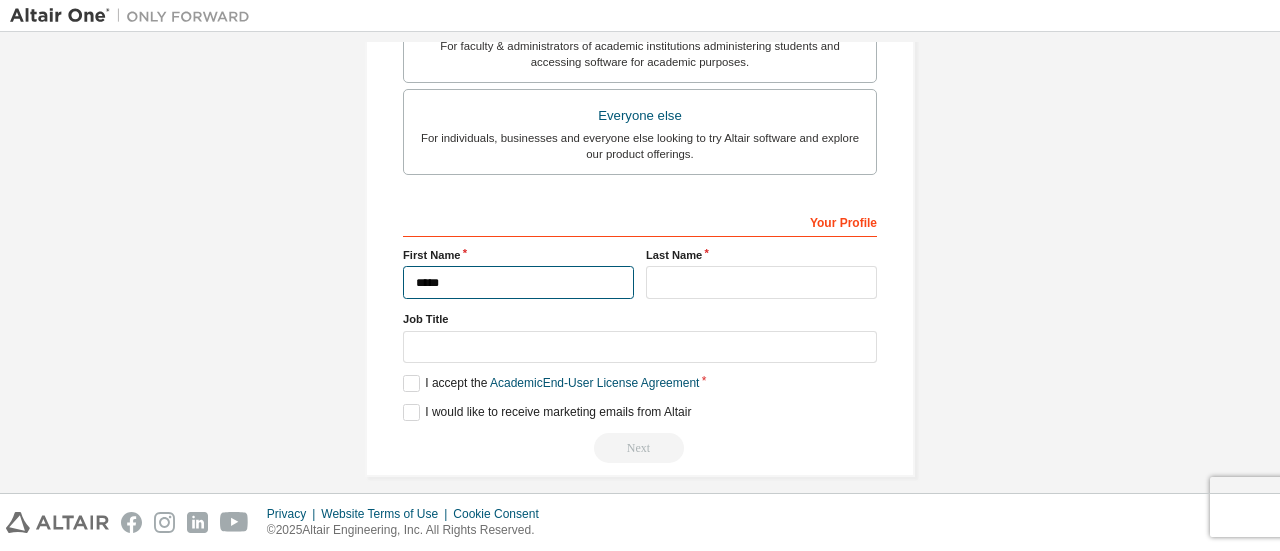 type on "****" 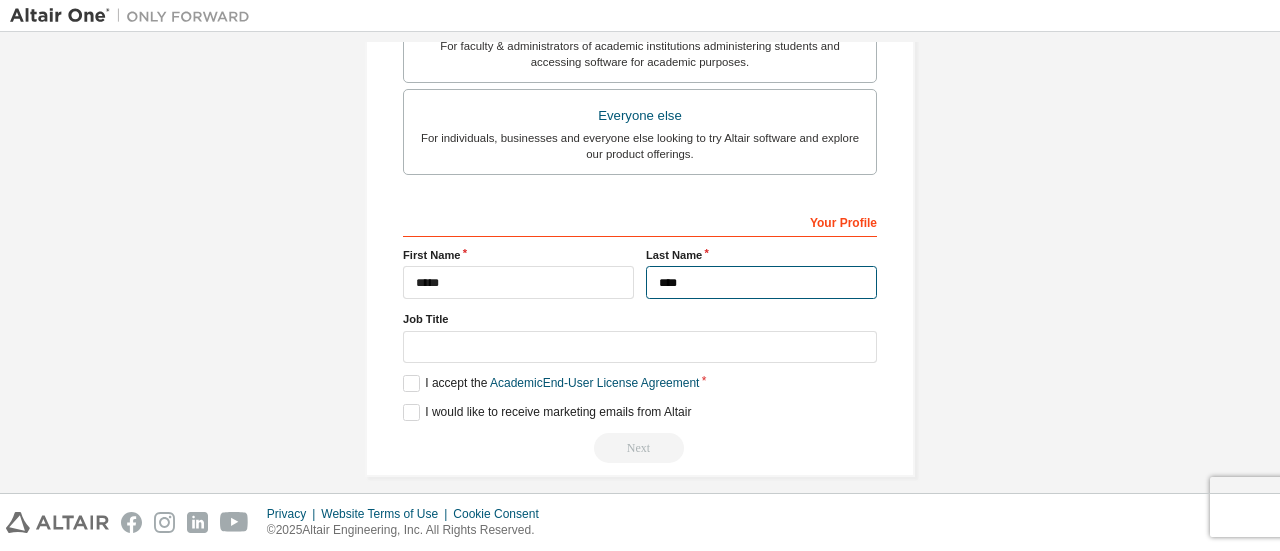 click on "****" at bounding box center (761, 282) 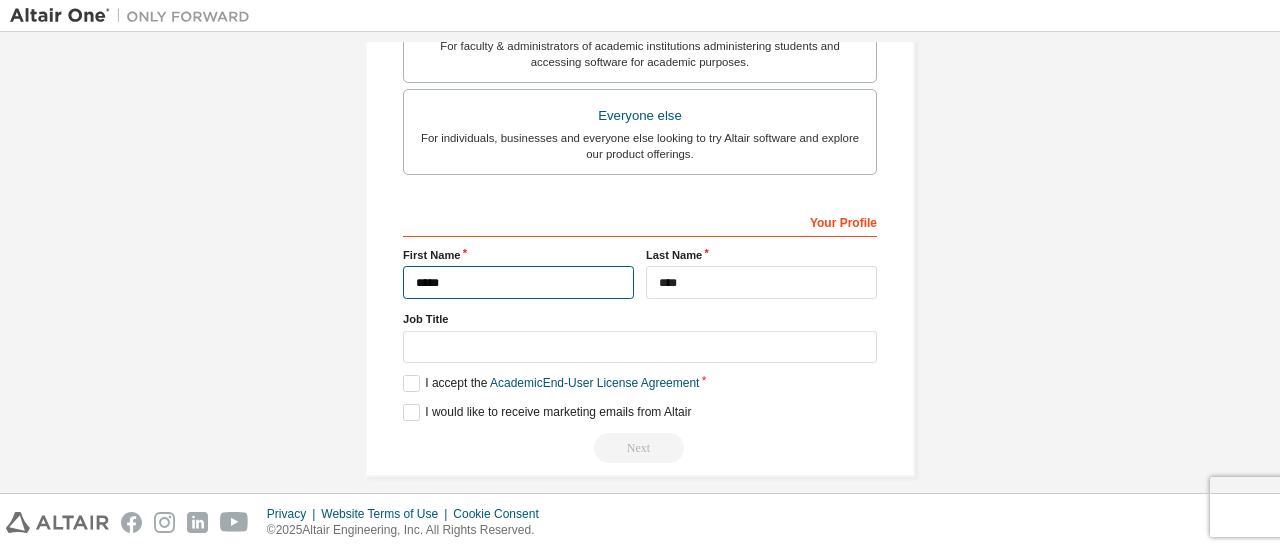 click on "*****" at bounding box center (518, 282) 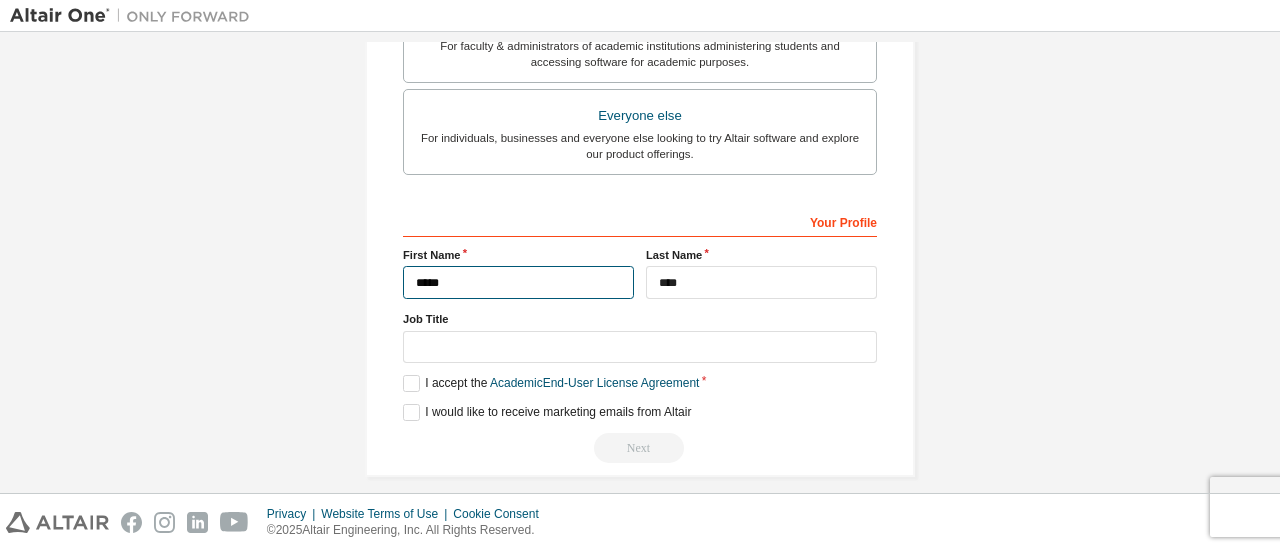 click on "*****" at bounding box center (518, 282) 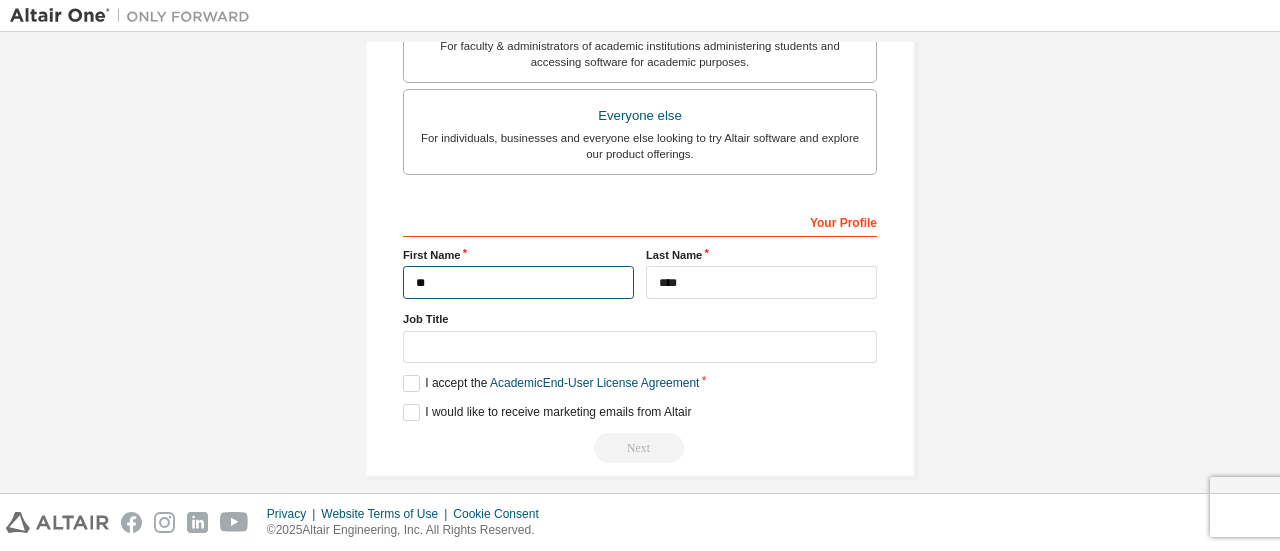 type on "*" 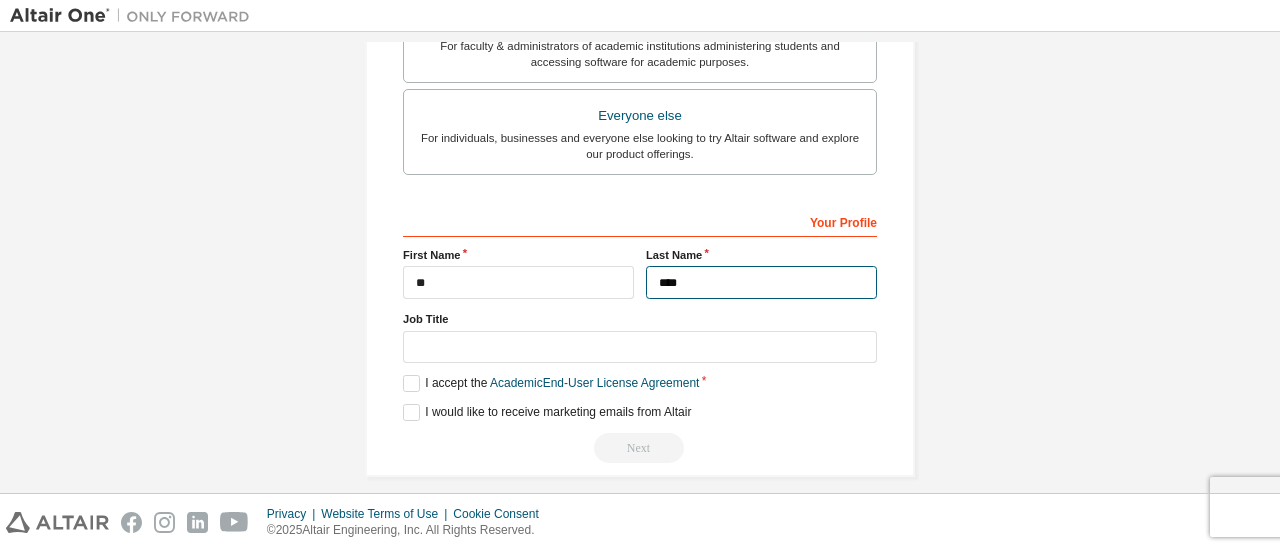 click on "****" at bounding box center [761, 282] 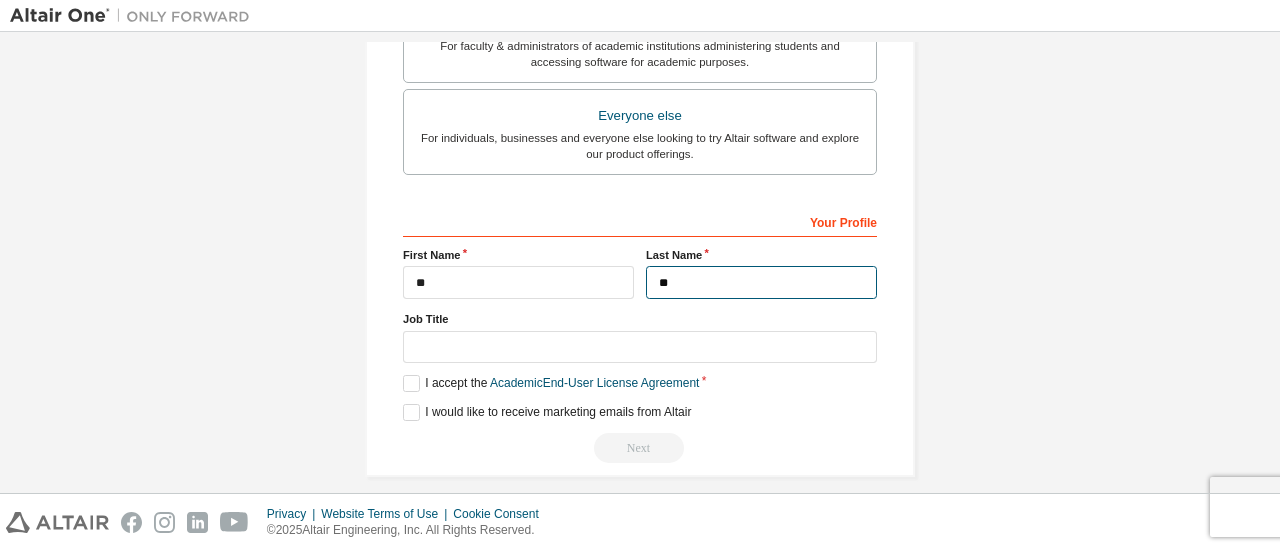 type on "*" 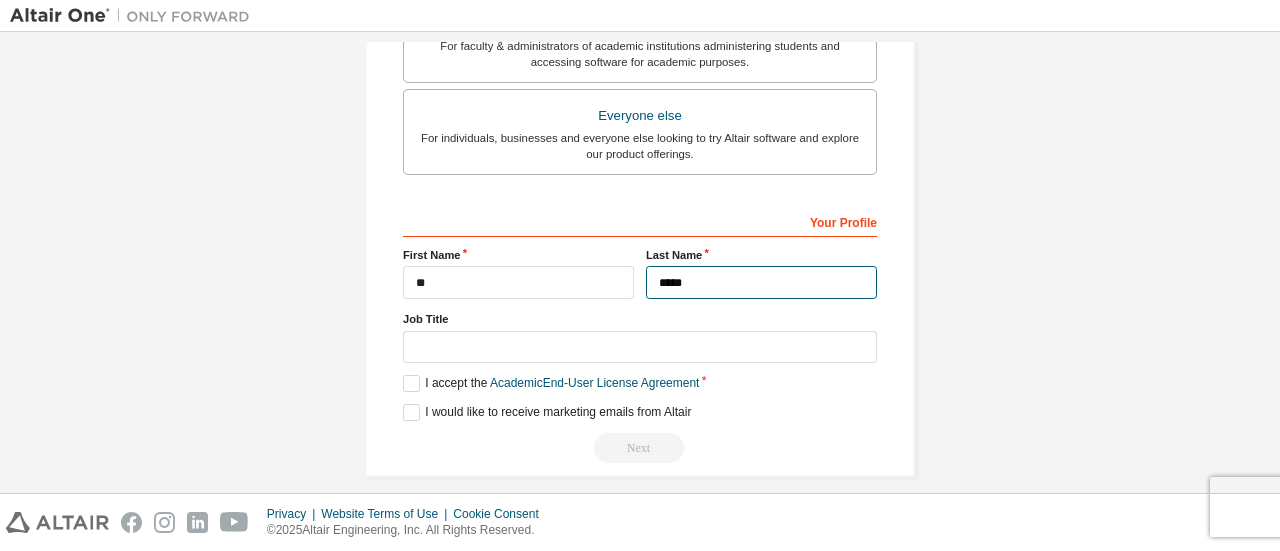 type on "*****" 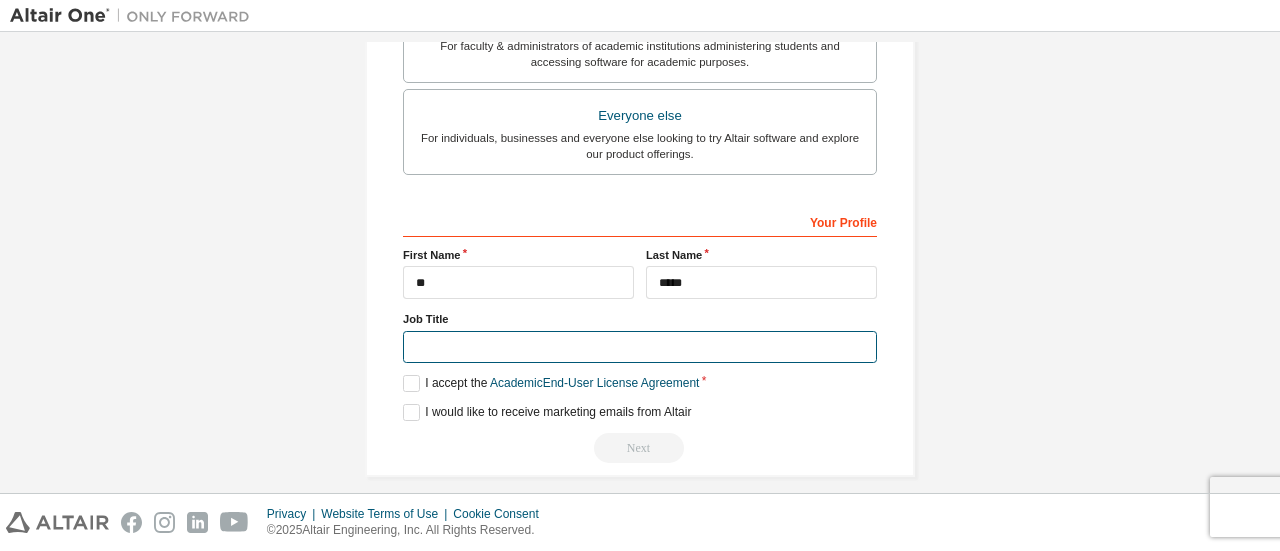 click at bounding box center (640, 347) 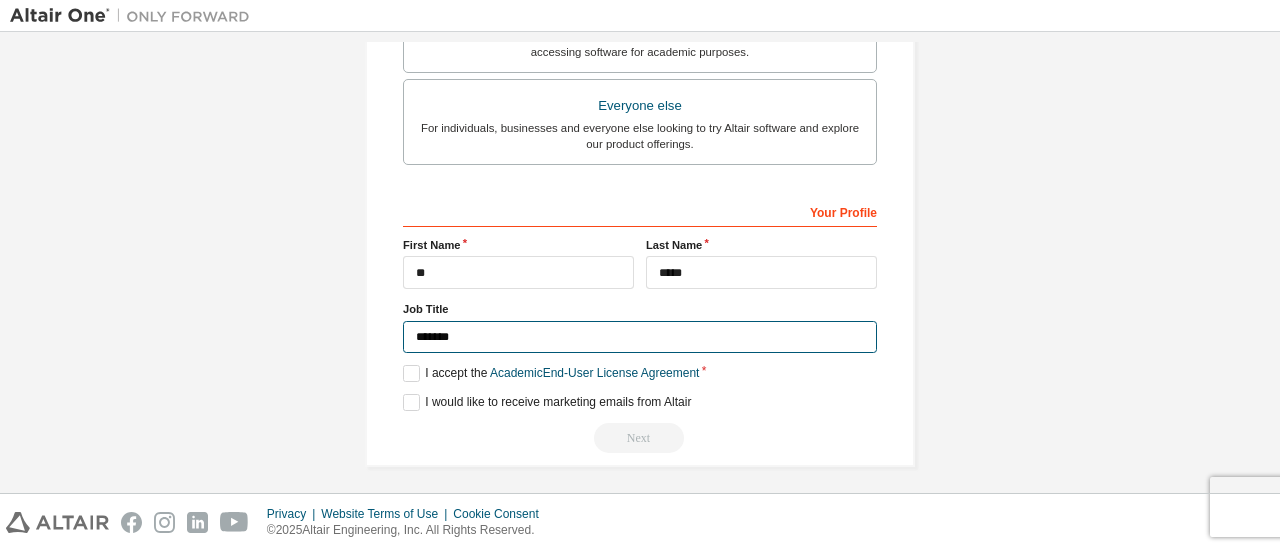 scroll, scrollTop: 612, scrollLeft: 0, axis: vertical 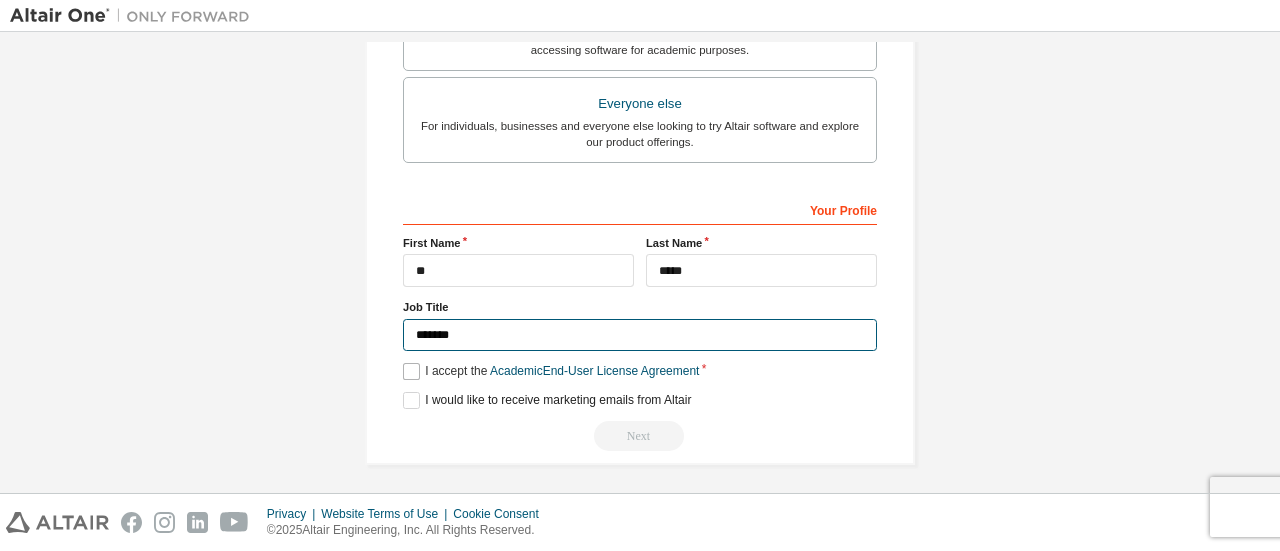 type on "*******" 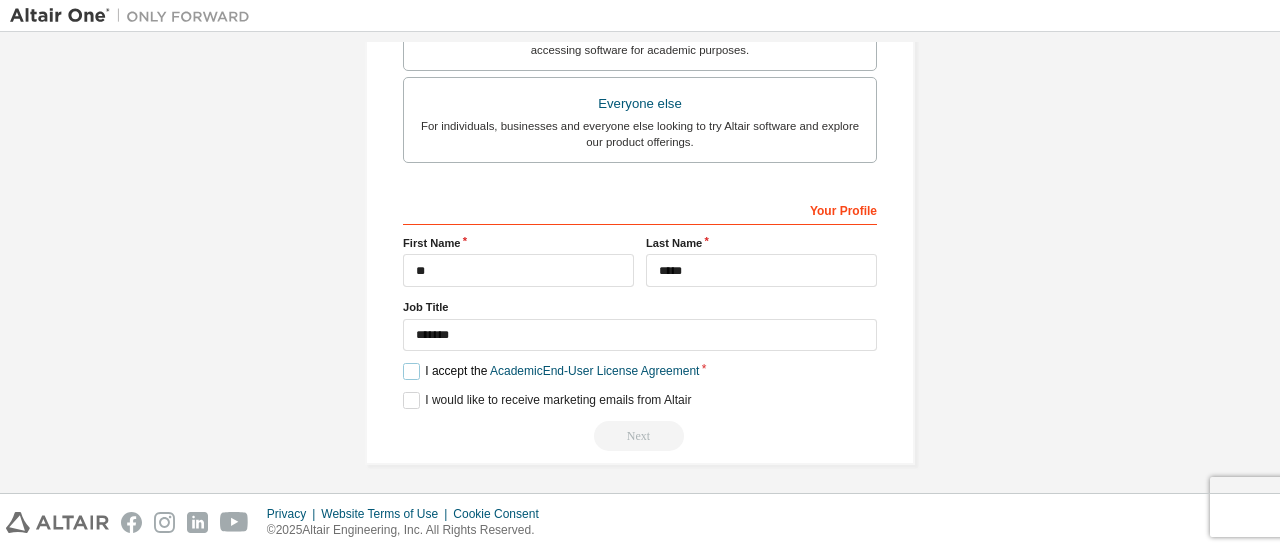 click on "I accept the   Academic   End-User License Agreement" at bounding box center (551, 371) 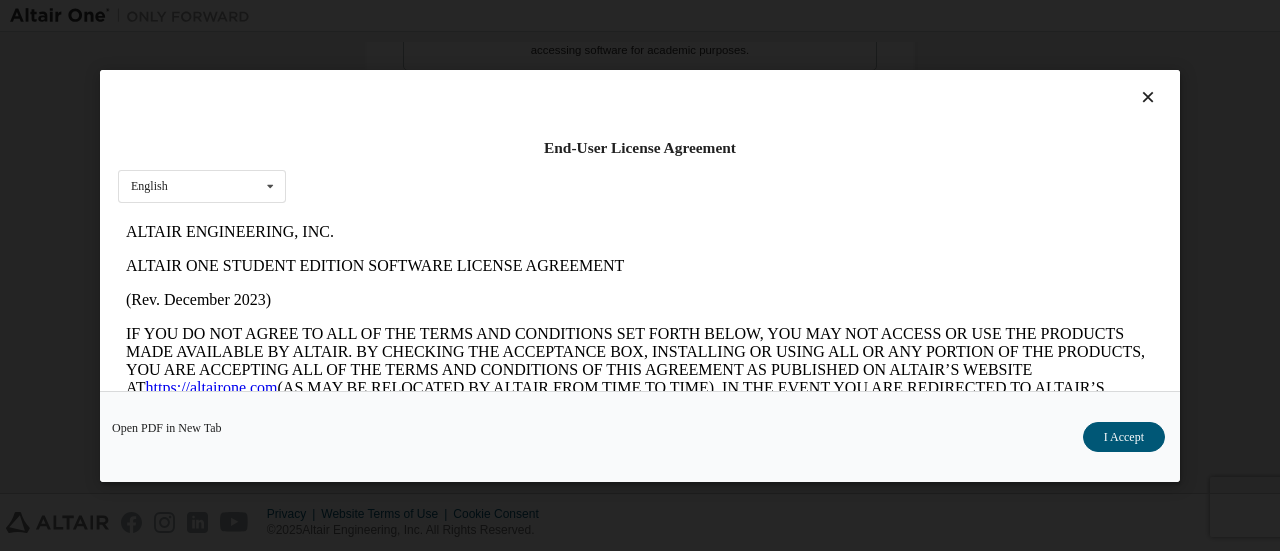 scroll, scrollTop: 0, scrollLeft: 0, axis: both 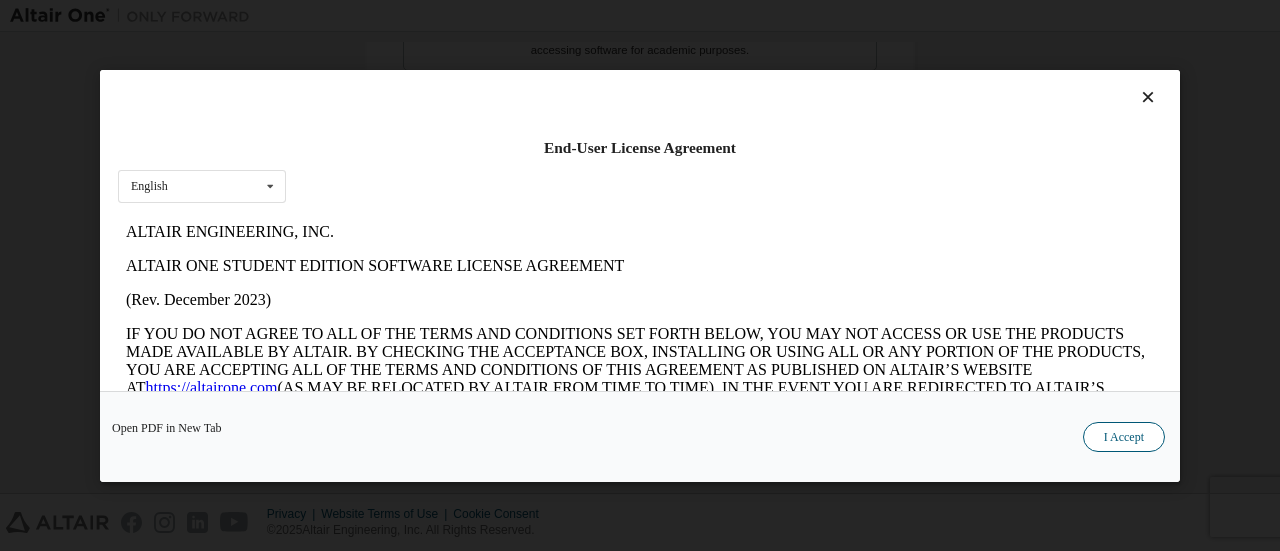 click on "I Accept" at bounding box center [1124, 436] 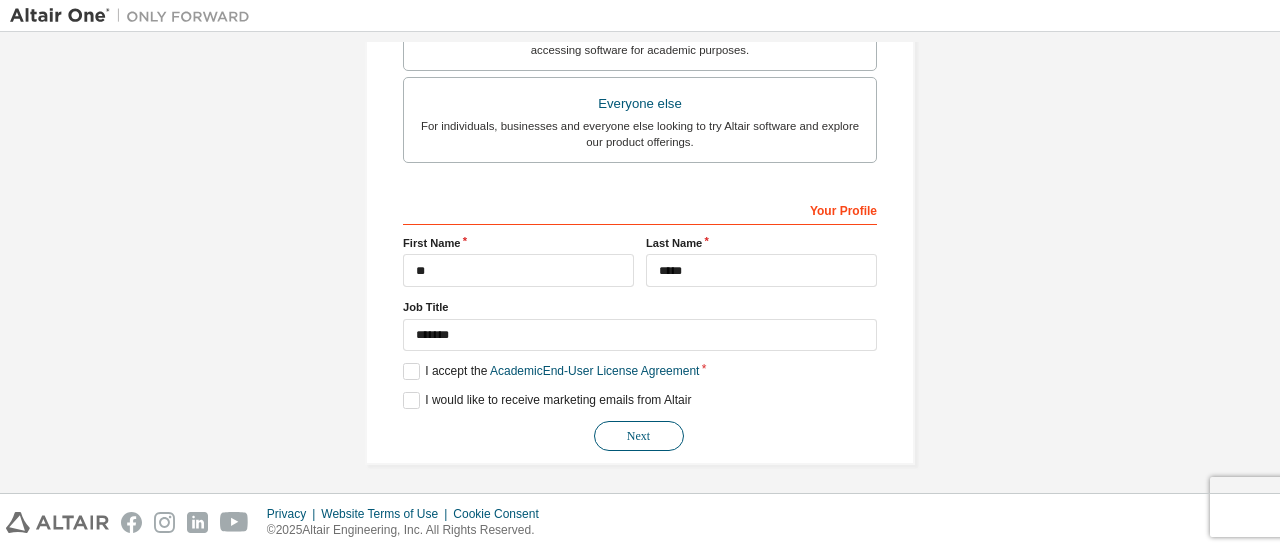 click on "Next" at bounding box center [639, 436] 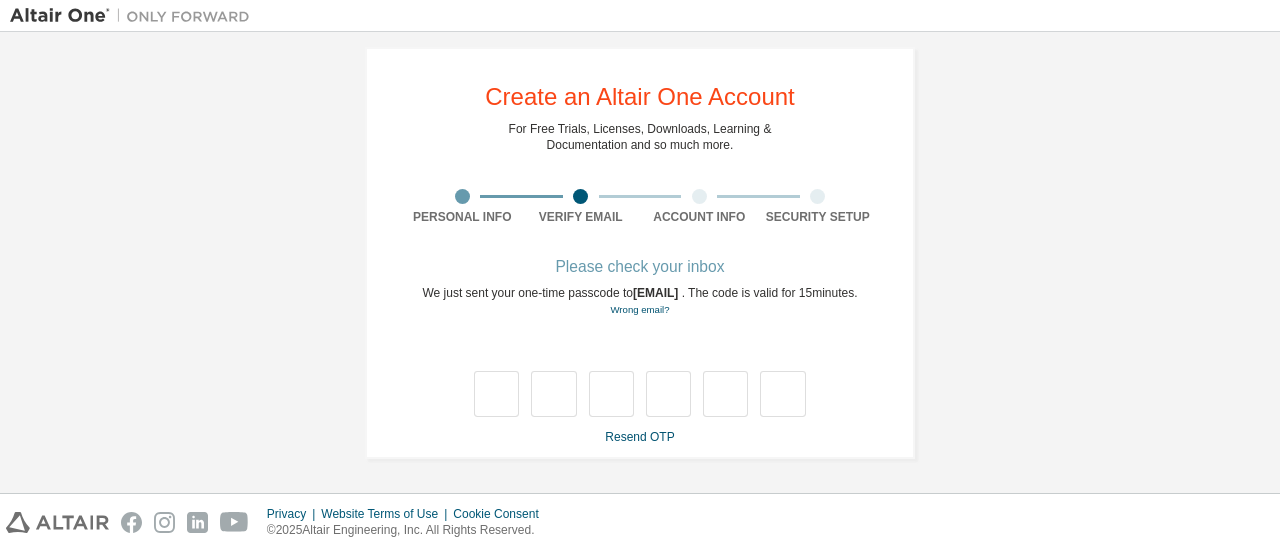 scroll, scrollTop: 34, scrollLeft: 0, axis: vertical 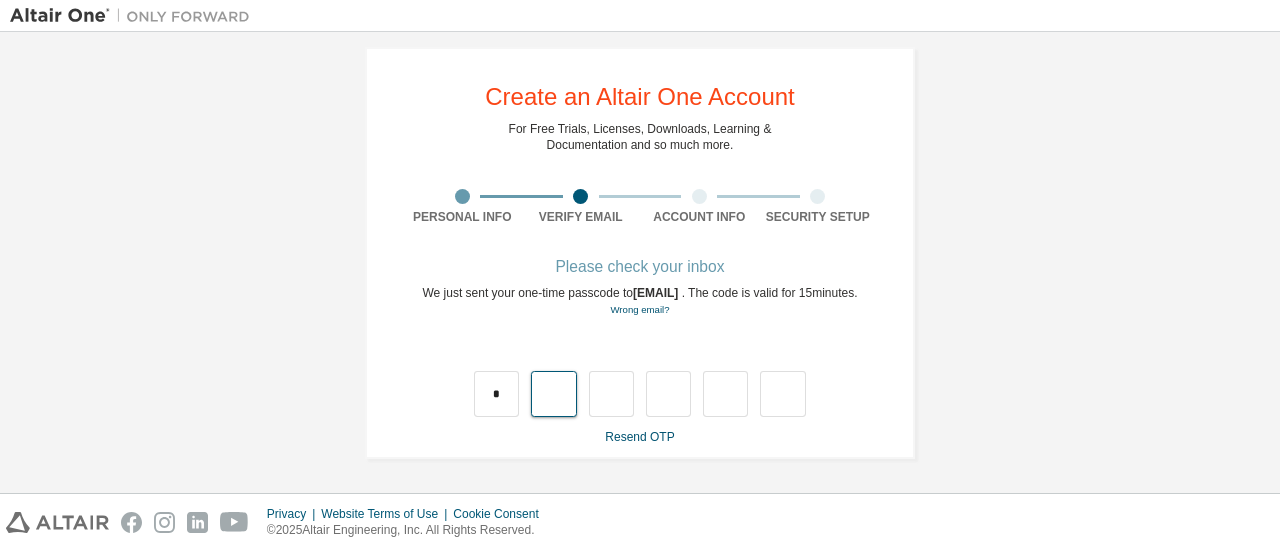 type on "*" 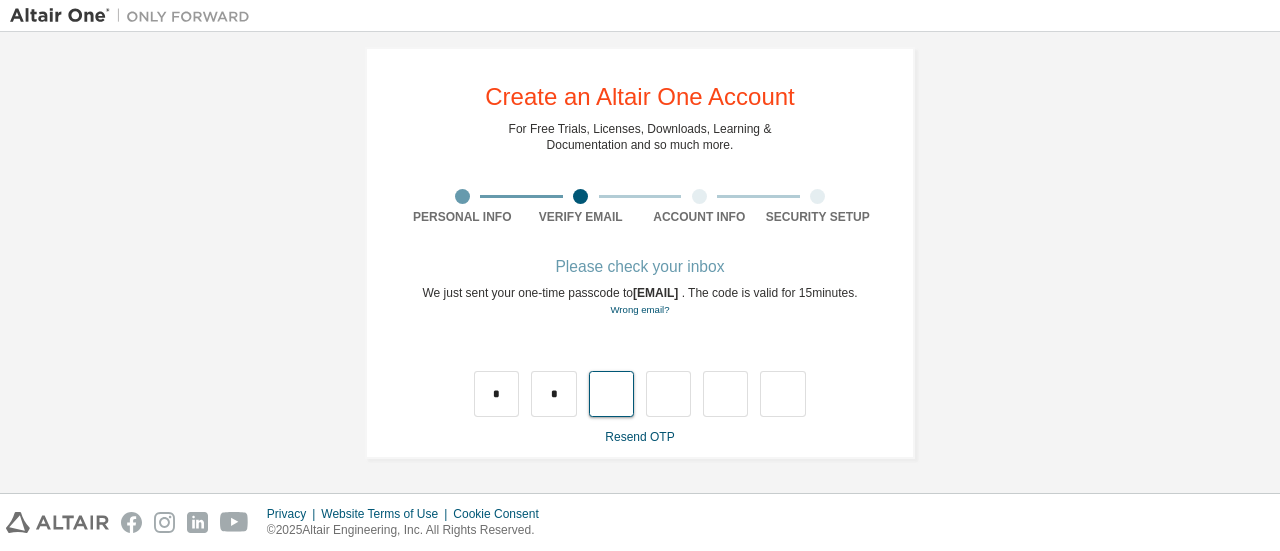 type on "*" 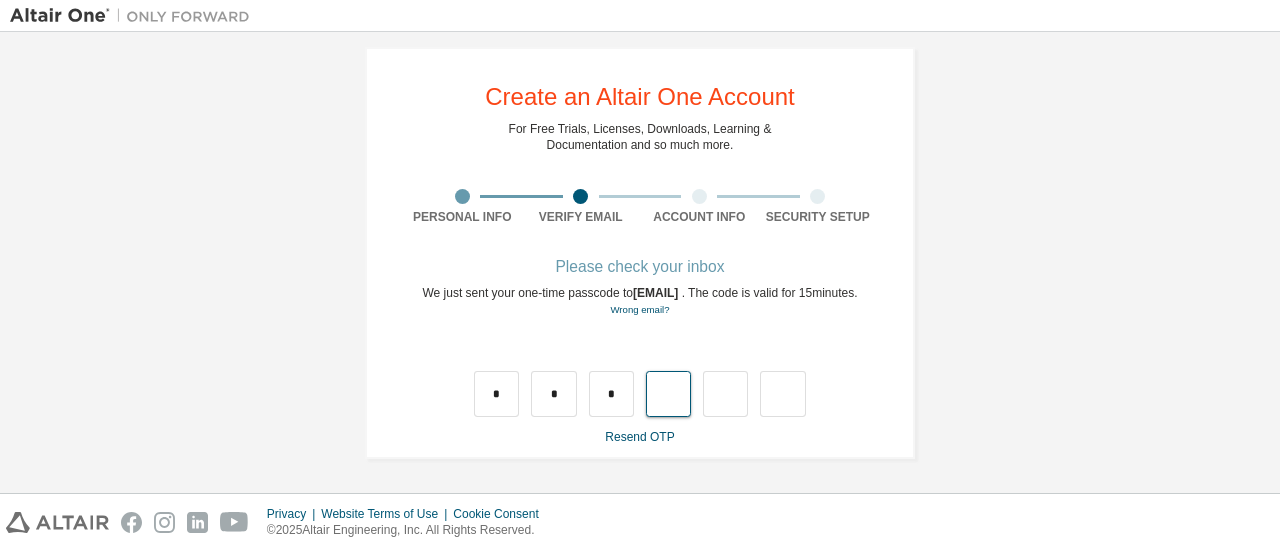 type on "*" 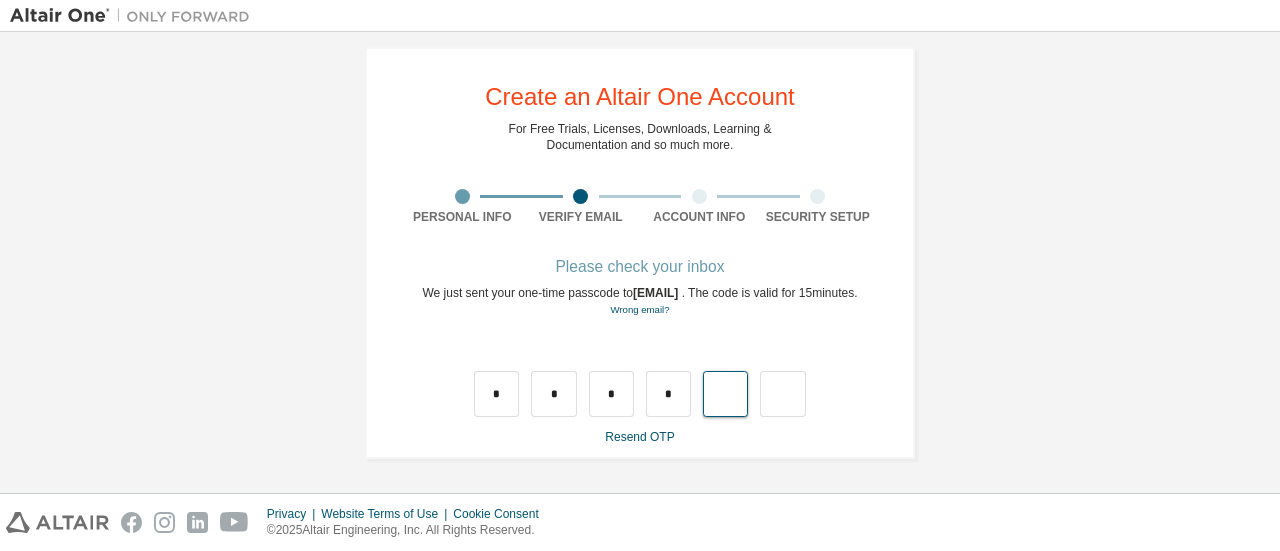type on "*" 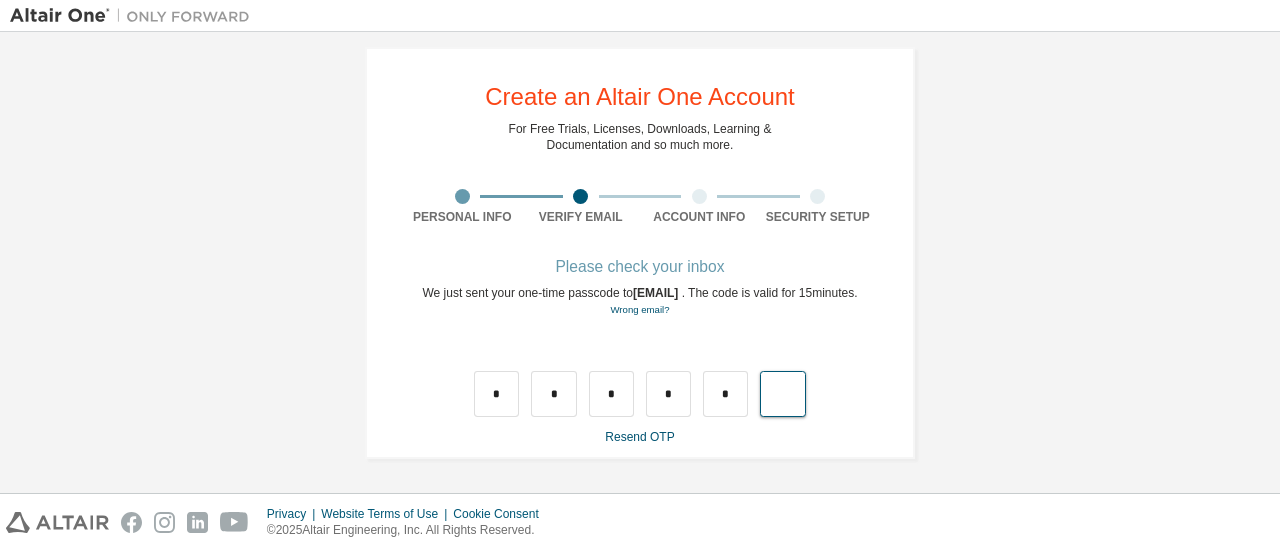 type on "*" 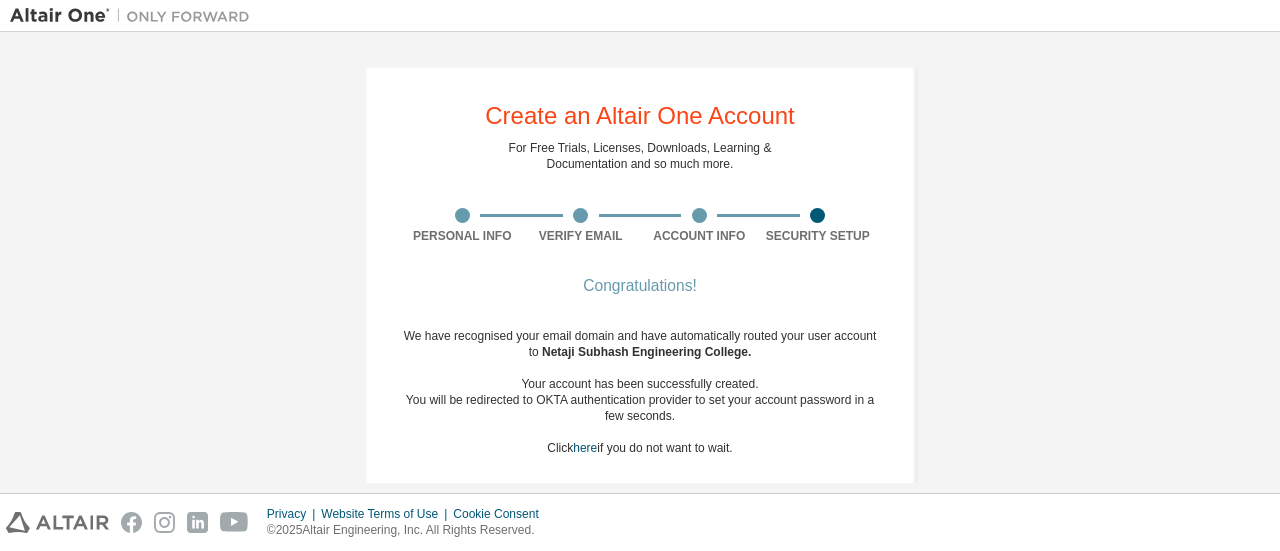 scroll, scrollTop: 34, scrollLeft: 0, axis: vertical 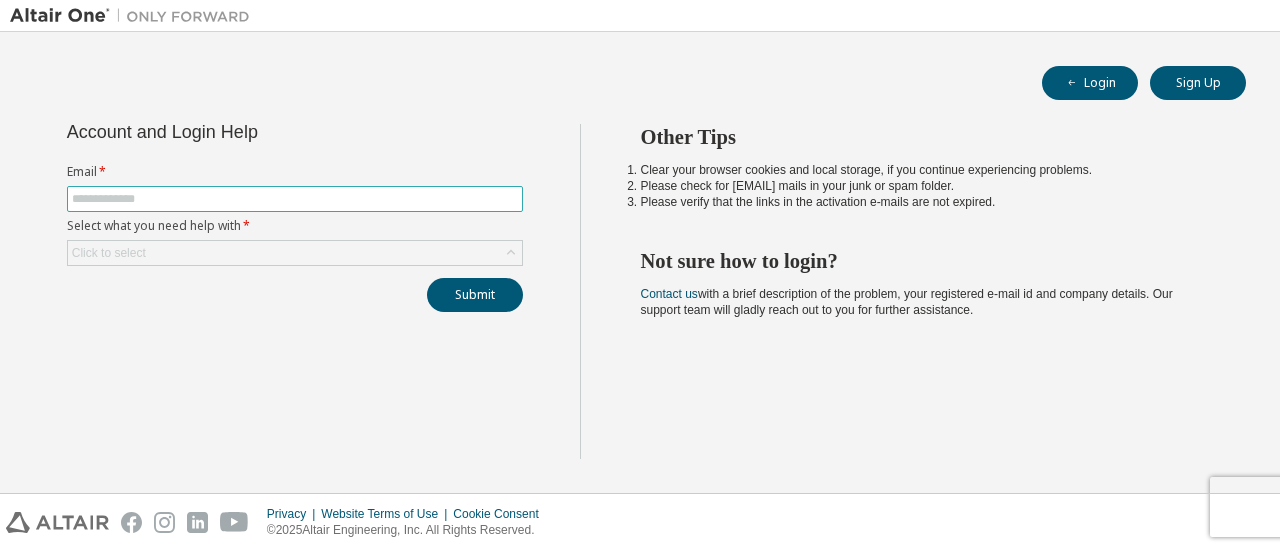 click at bounding box center (295, 199) 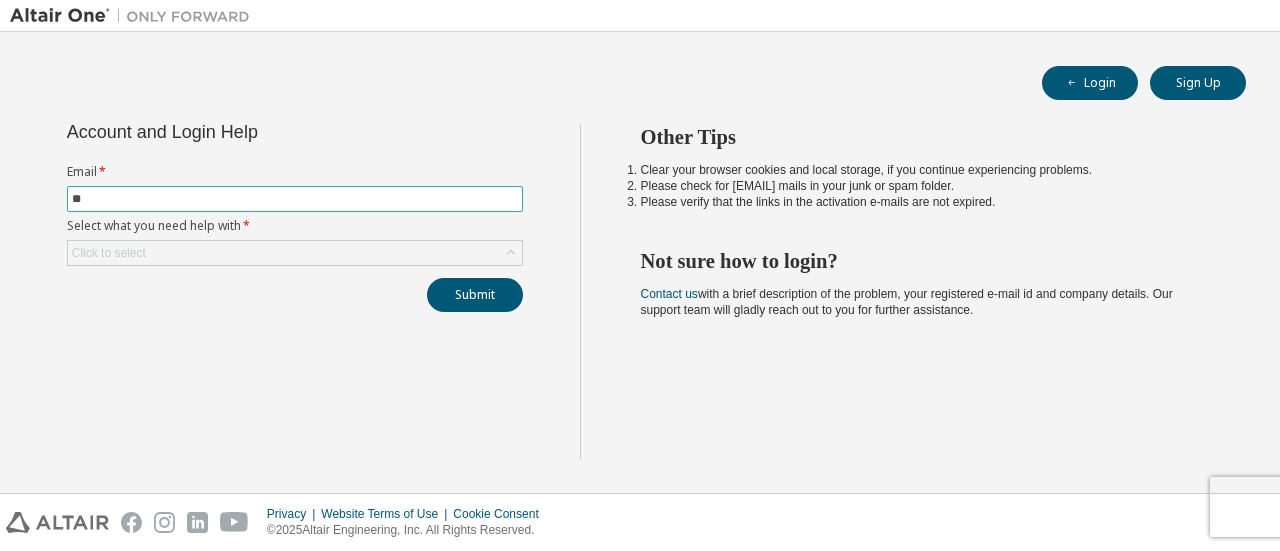 type on "**********" 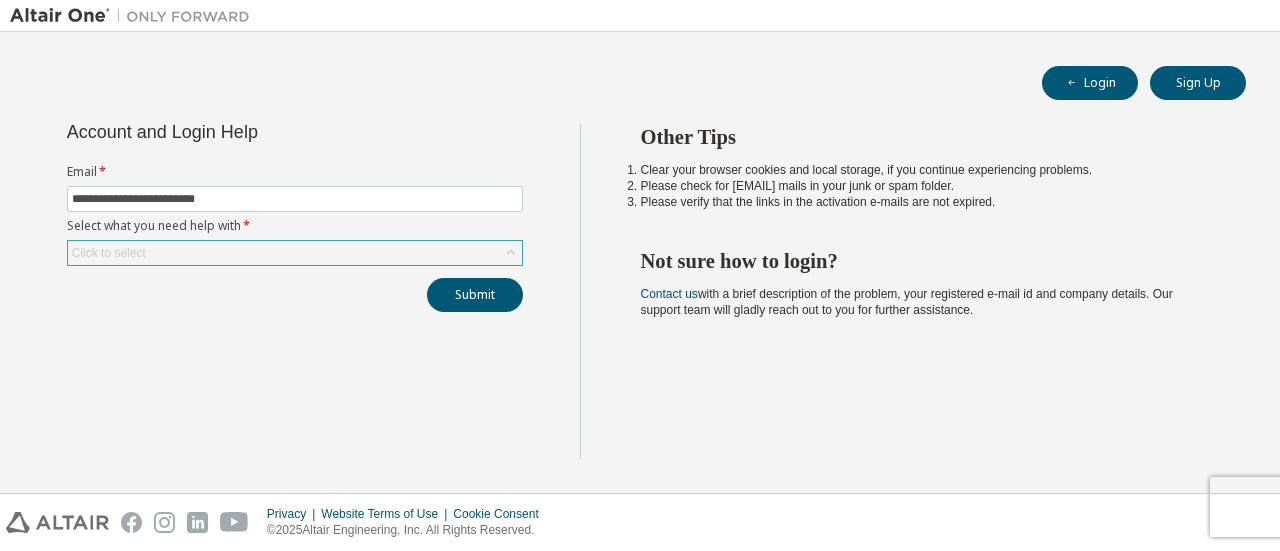 click on "Click to select" at bounding box center (295, 253) 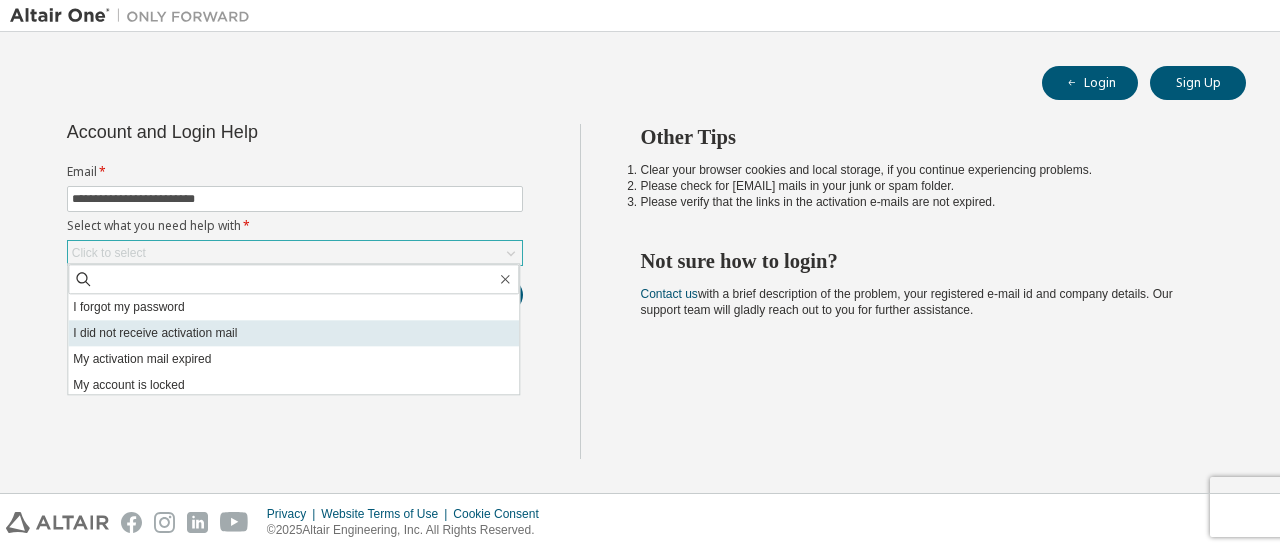 click on "I did not receive activation mail" at bounding box center [293, 333] 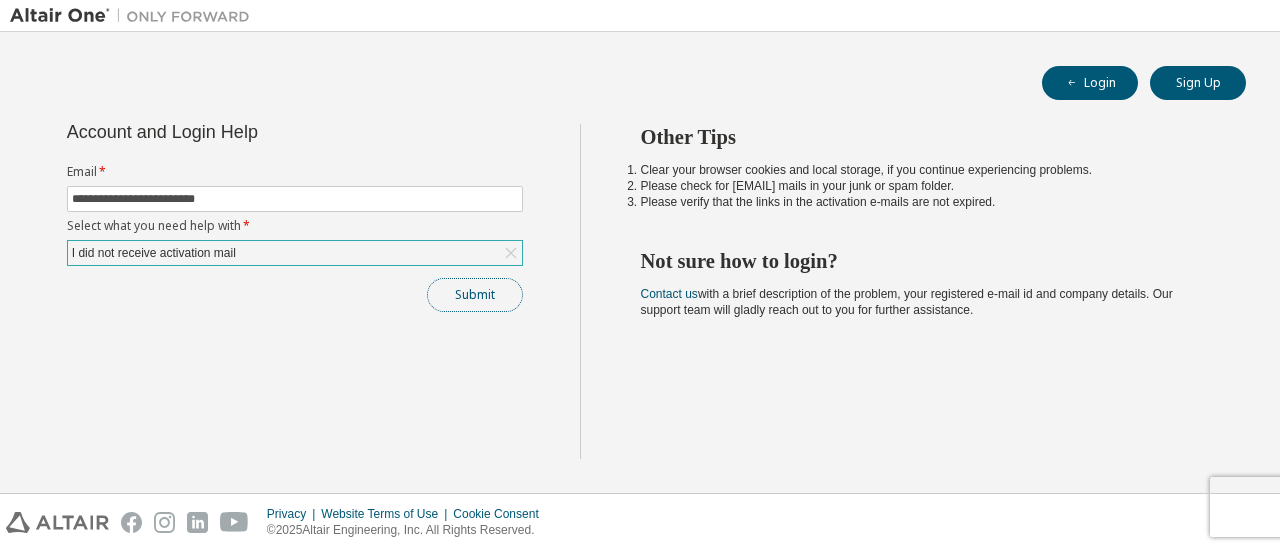 click on "Submit" at bounding box center (475, 295) 